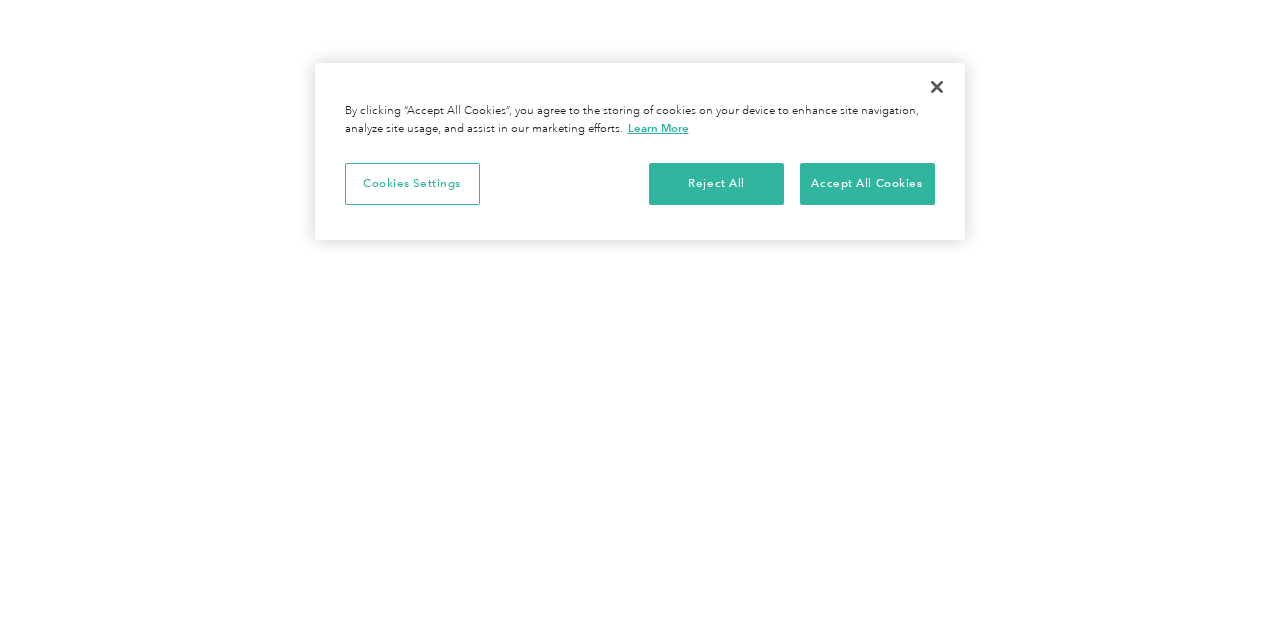 scroll, scrollTop: 0, scrollLeft: 0, axis: both 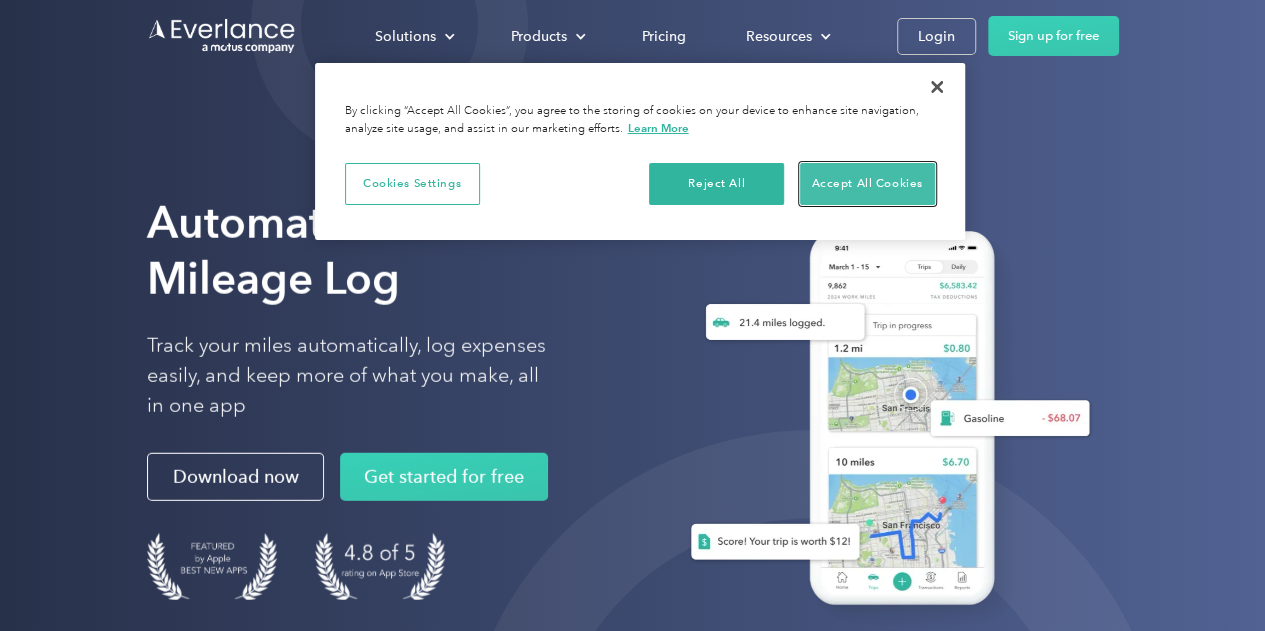 click on "Accept All Cookies" at bounding box center [867, 184] 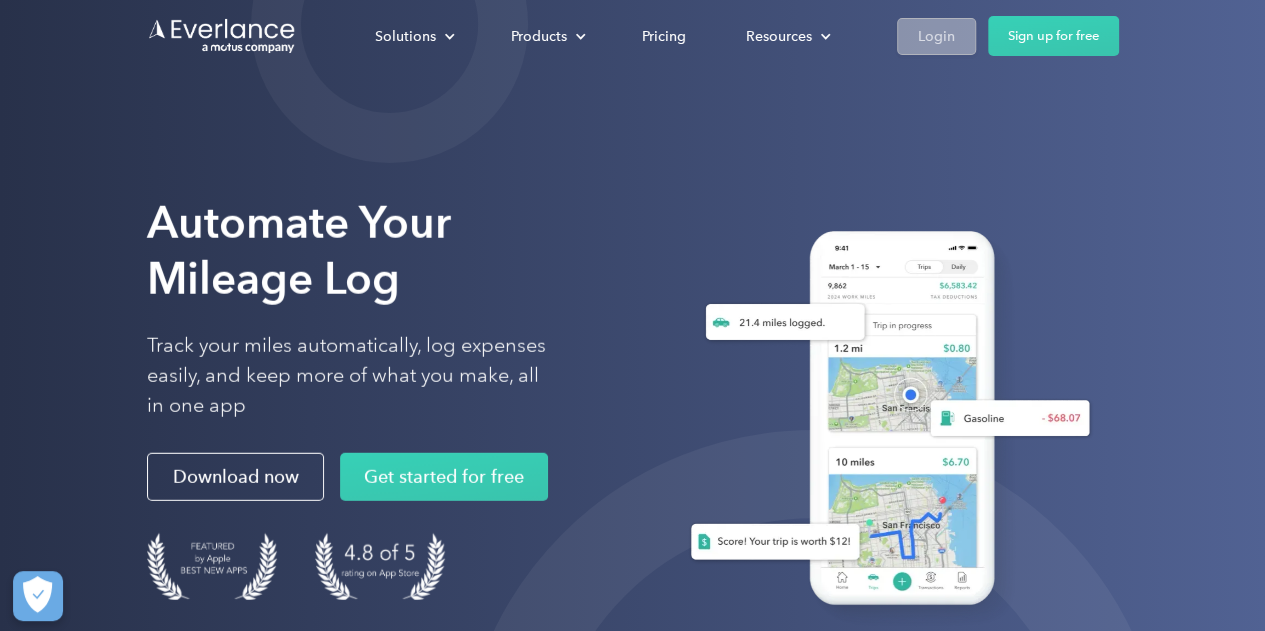 click on "Login" at bounding box center [936, 36] 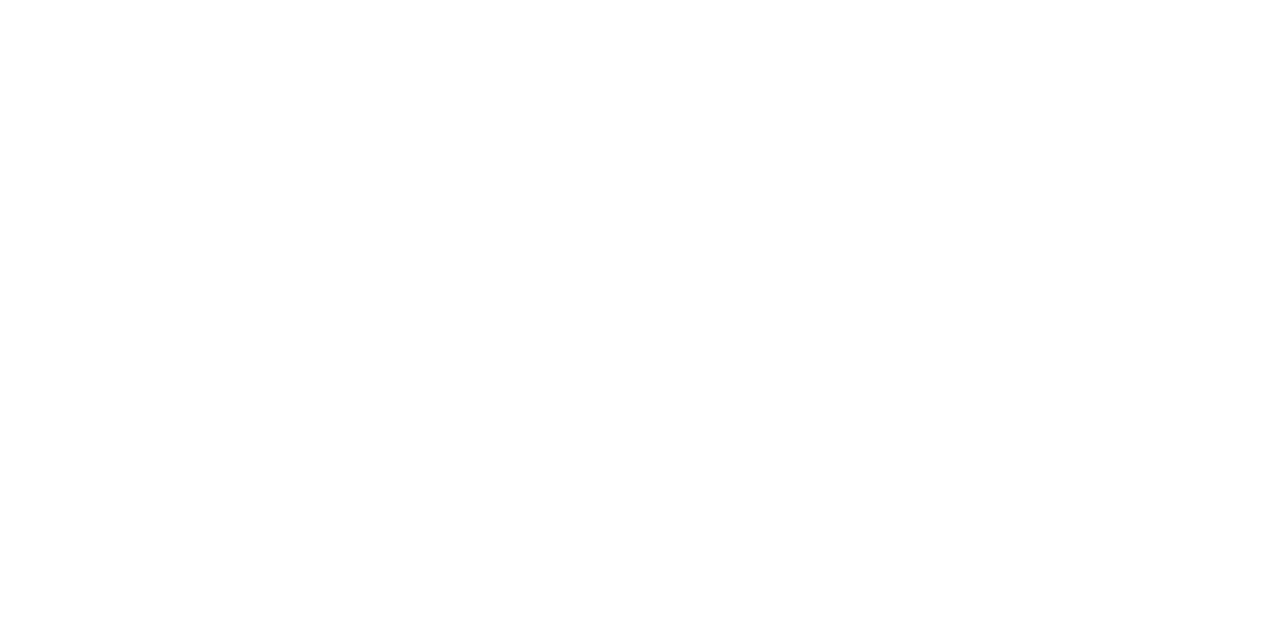 scroll, scrollTop: 0, scrollLeft: 0, axis: both 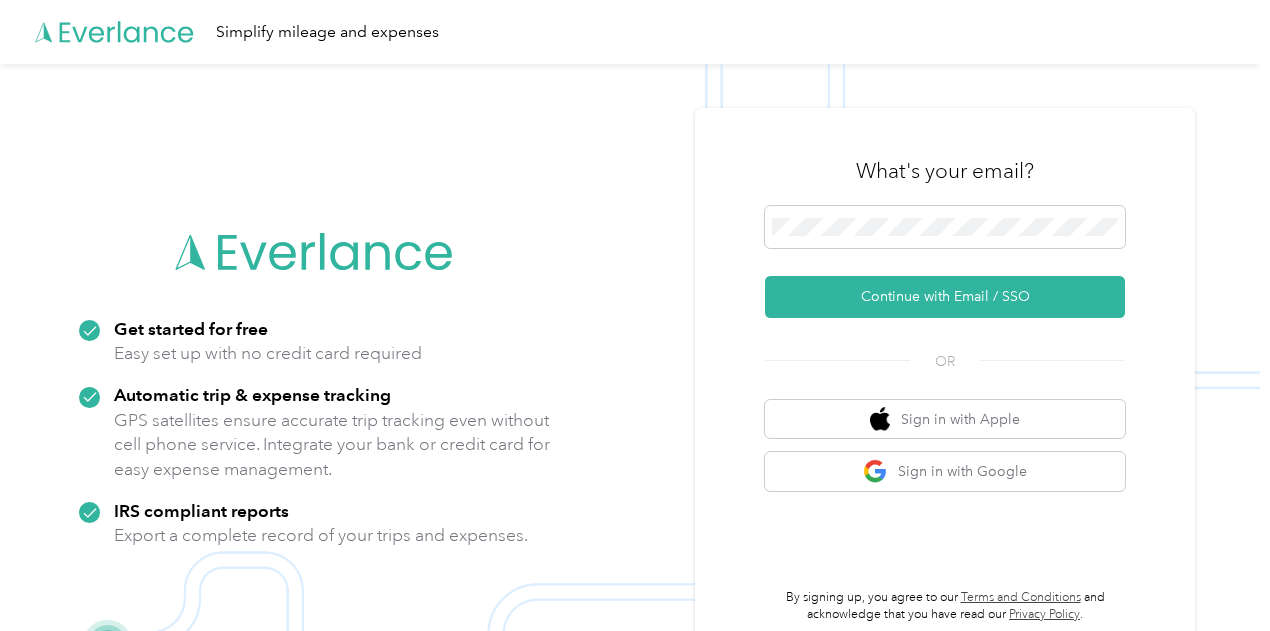 click on "What's your email?" at bounding box center [945, 171] 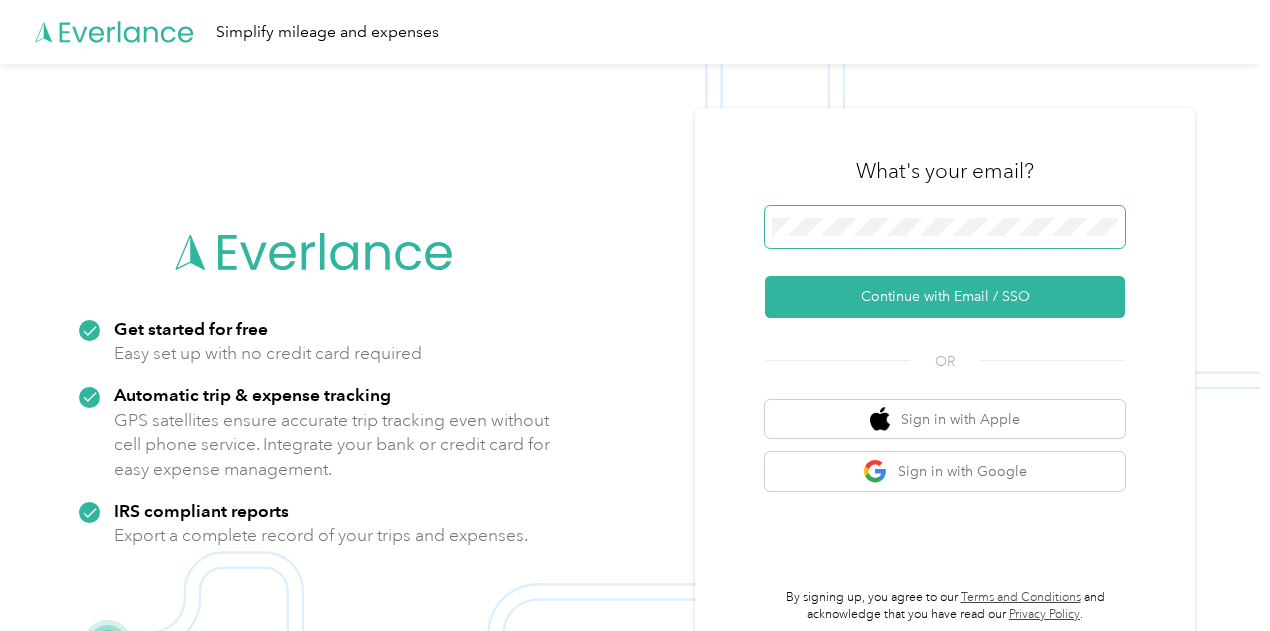 click at bounding box center (945, 227) 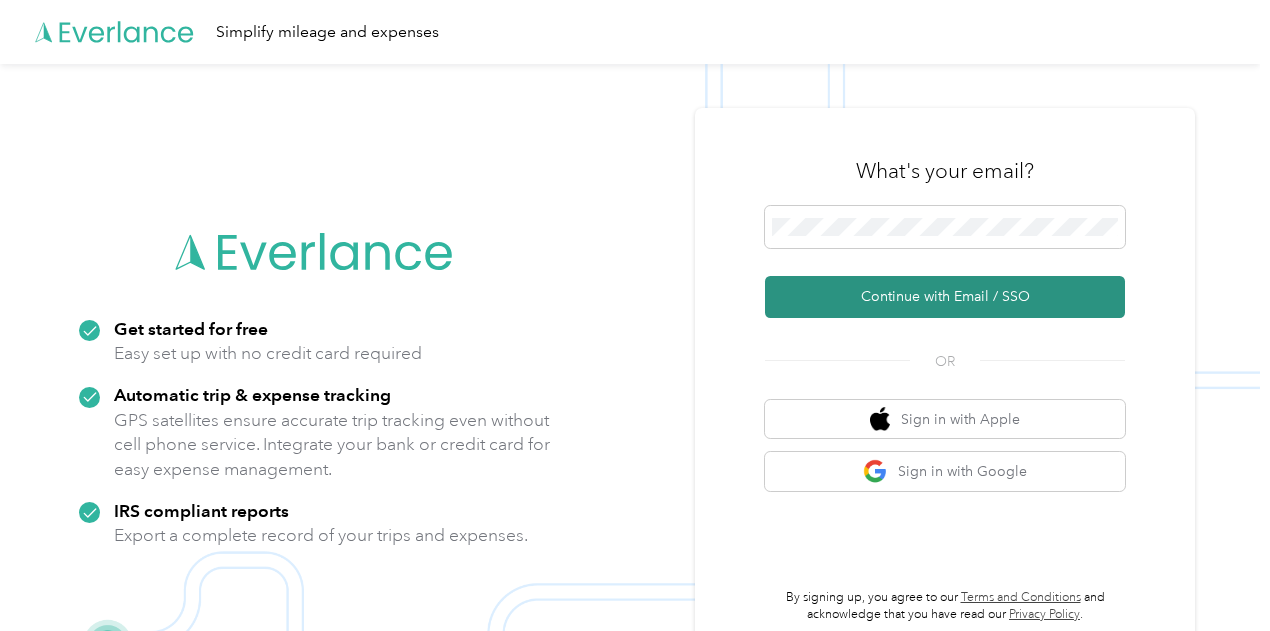 click on "Continue with Email / SSO" at bounding box center [945, 297] 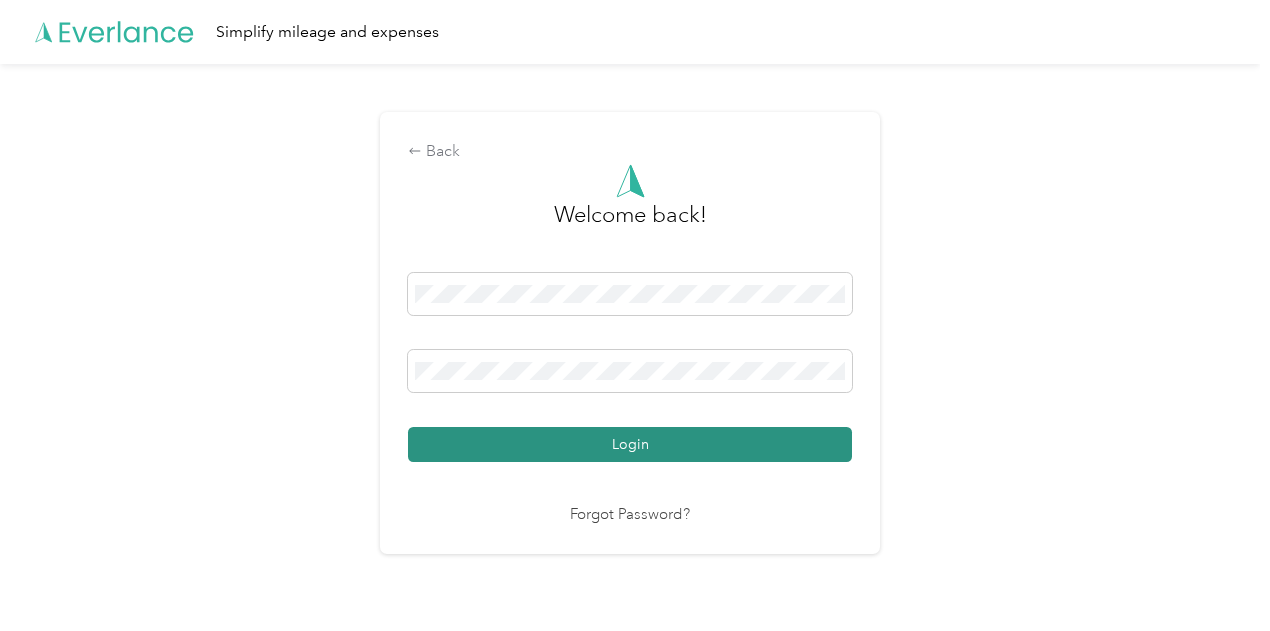 click on "Login" at bounding box center (630, 444) 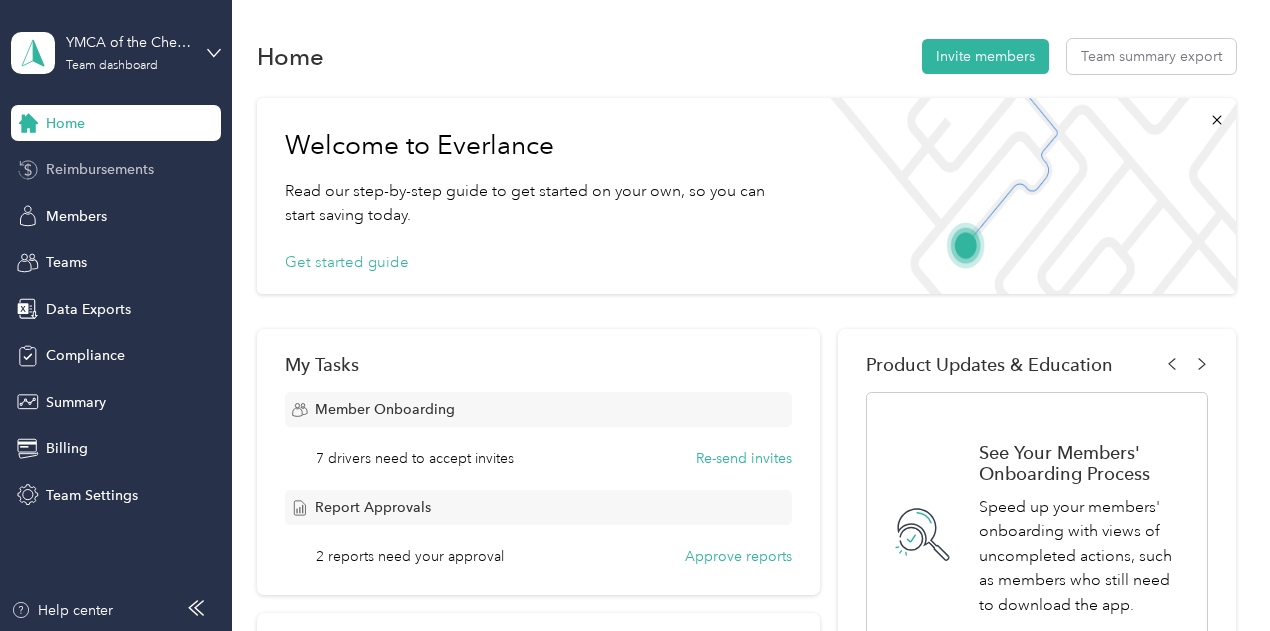 click on "Reimbursements" at bounding box center (100, 169) 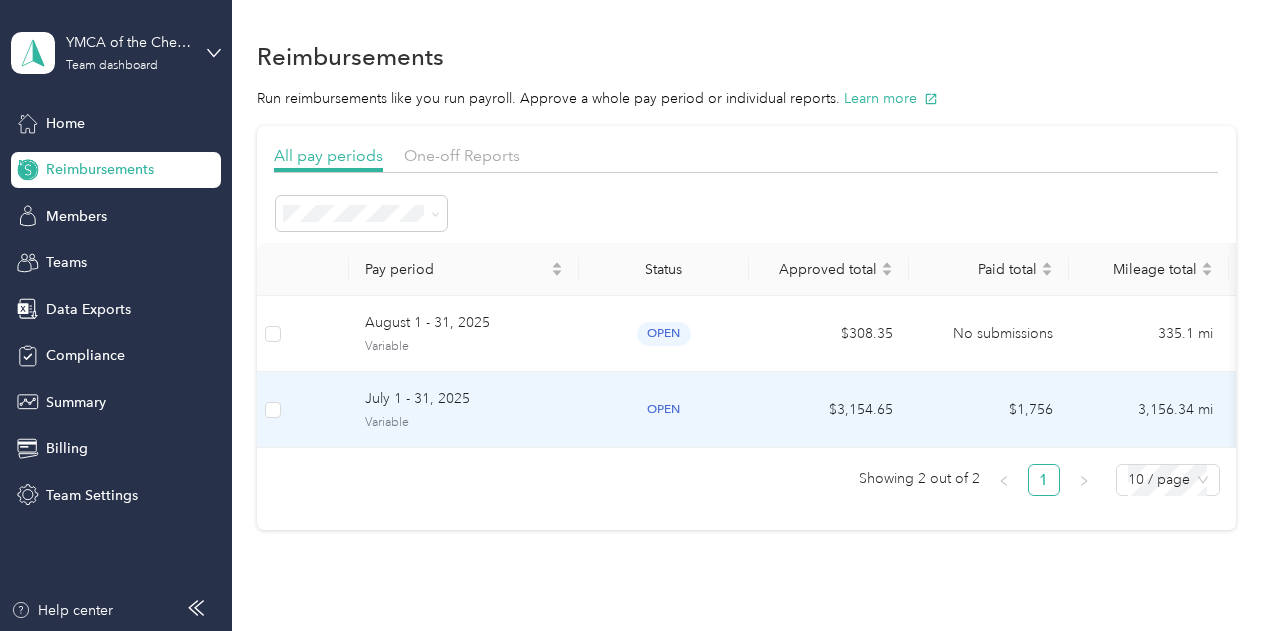 click on "July 1 - 31, 2025" at bounding box center [464, 399] 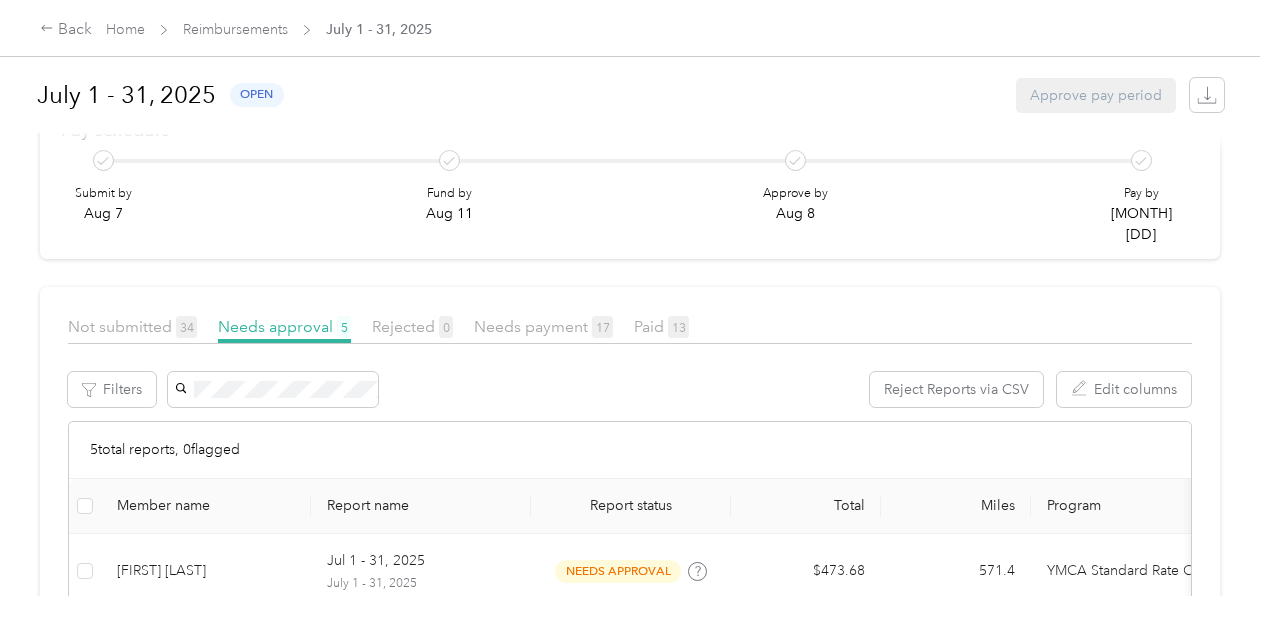 scroll, scrollTop: 348, scrollLeft: 0, axis: vertical 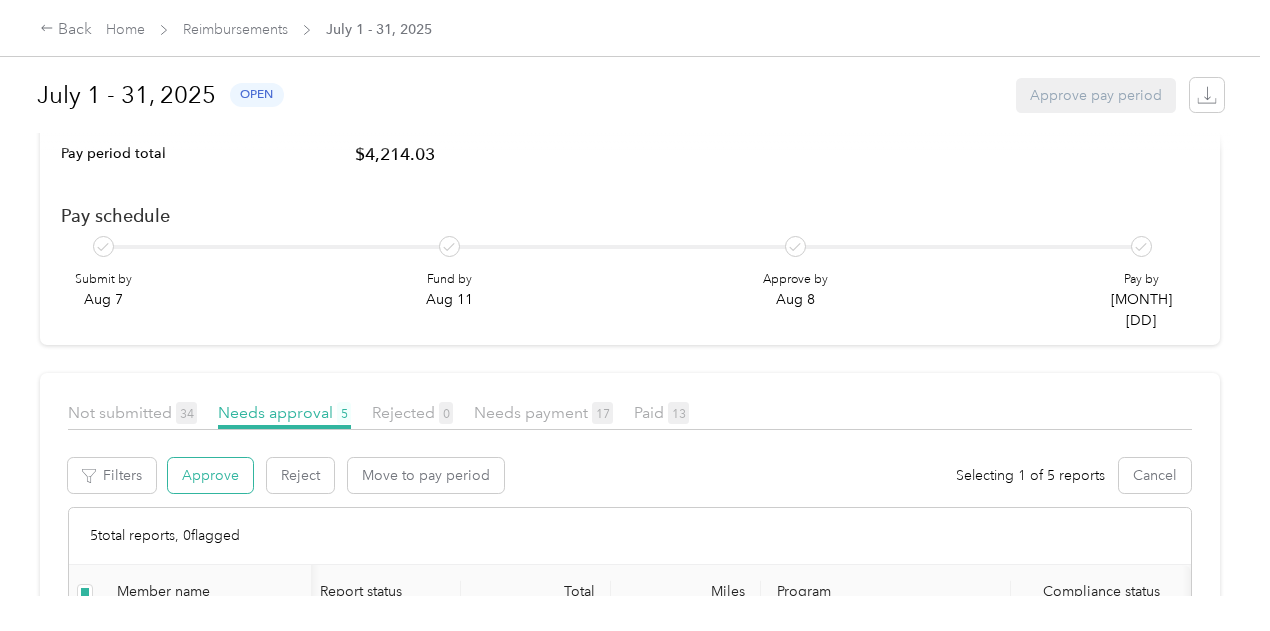 click on "Approve" at bounding box center [210, 475] 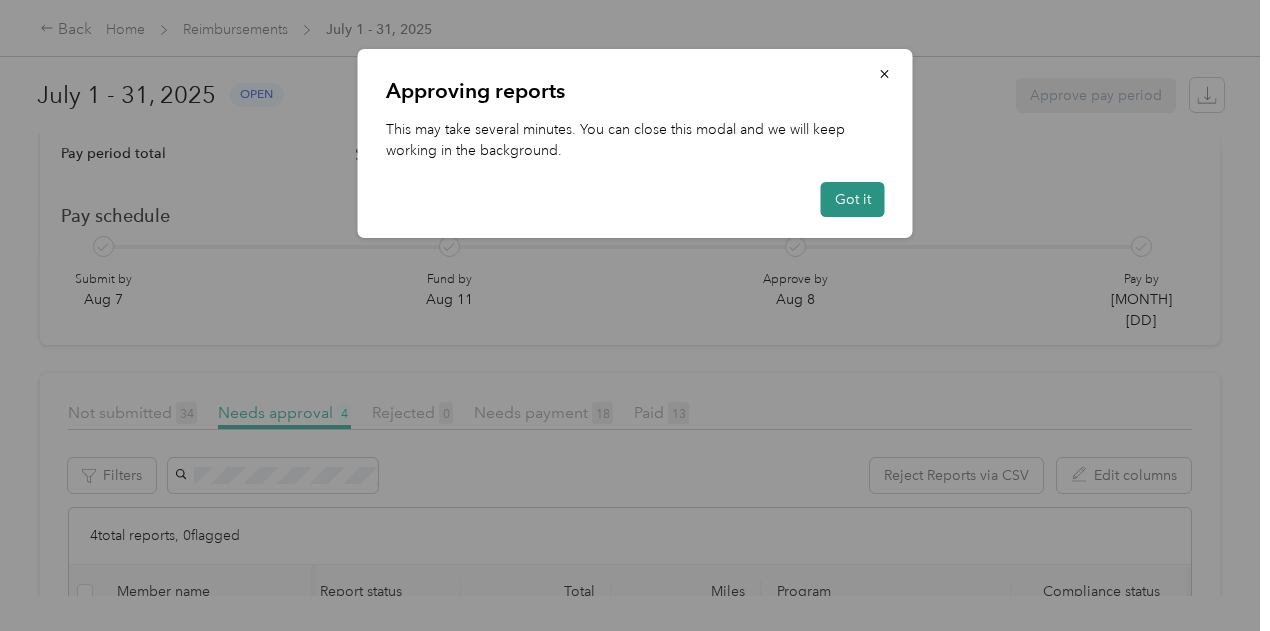 click on "Got it" at bounding box center (853, 199) 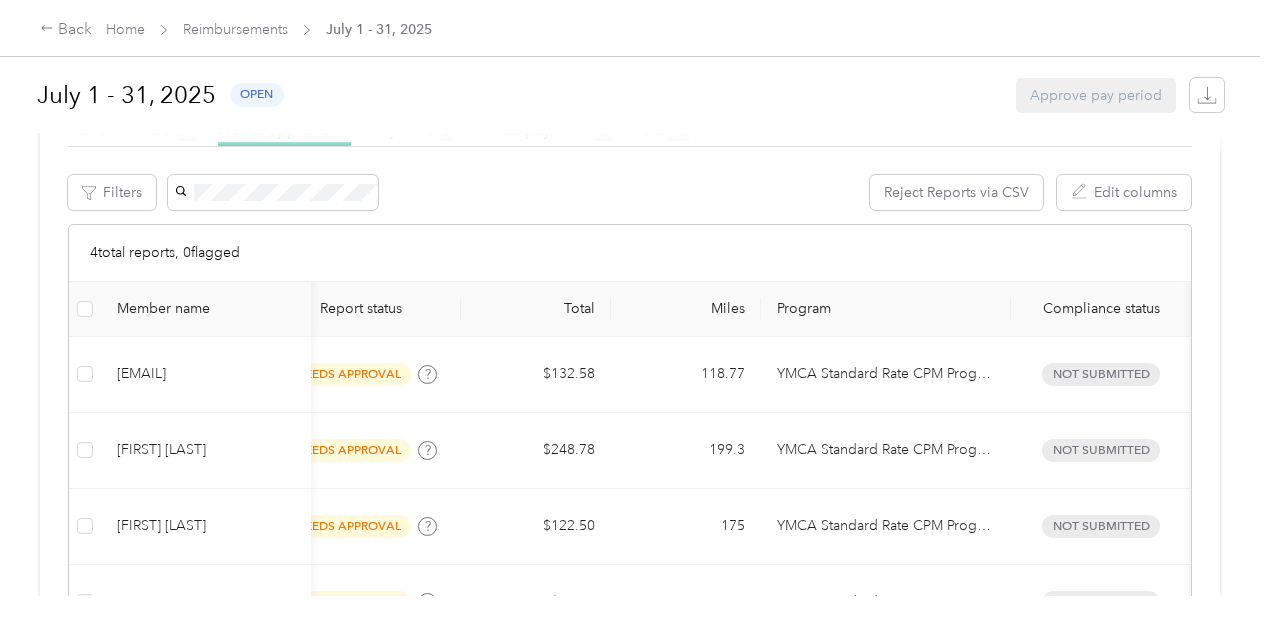 scroll, scrollTop: 544, scrollLeft: 0, axis: vertical 